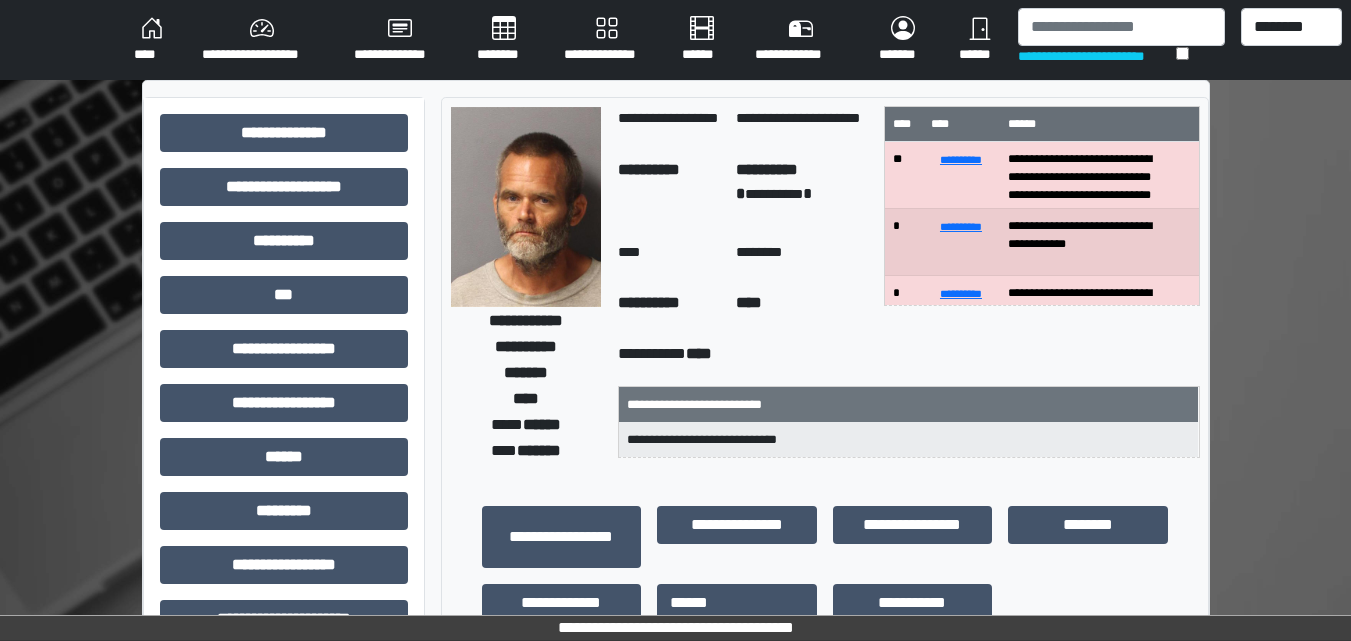 scroll, scrollTop: 0, scrollLeft: 0, axis: both 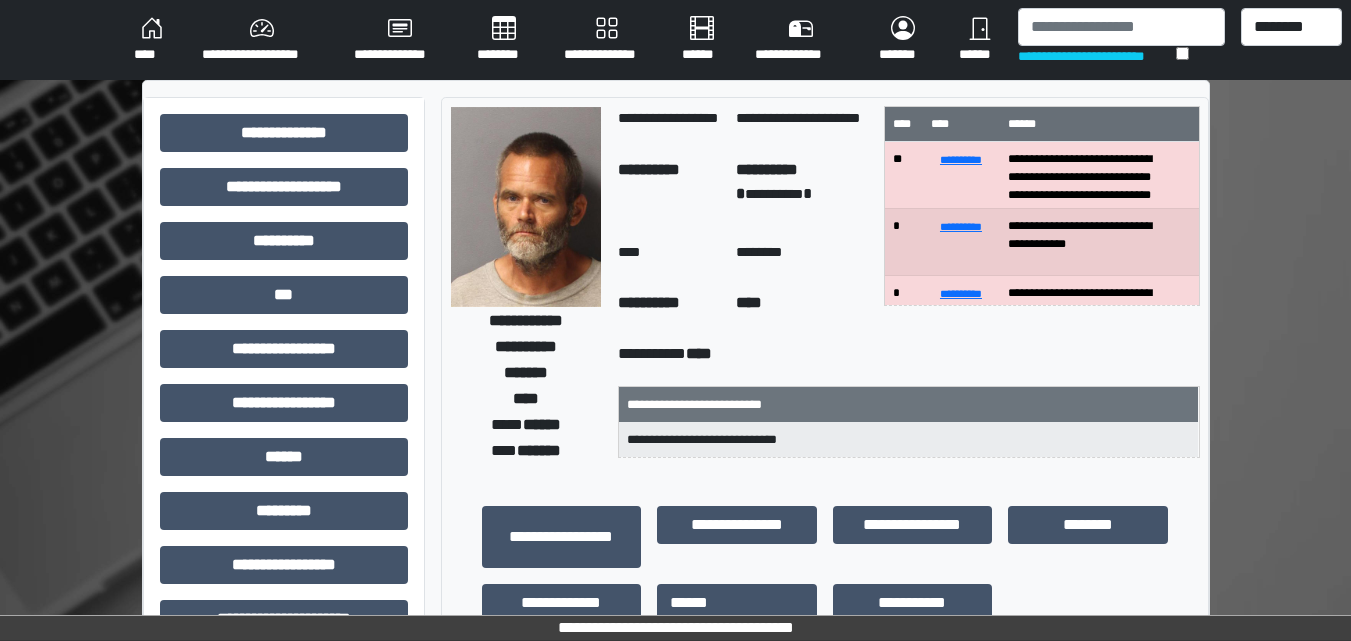 click on "****" at bounding box center (152, 40) 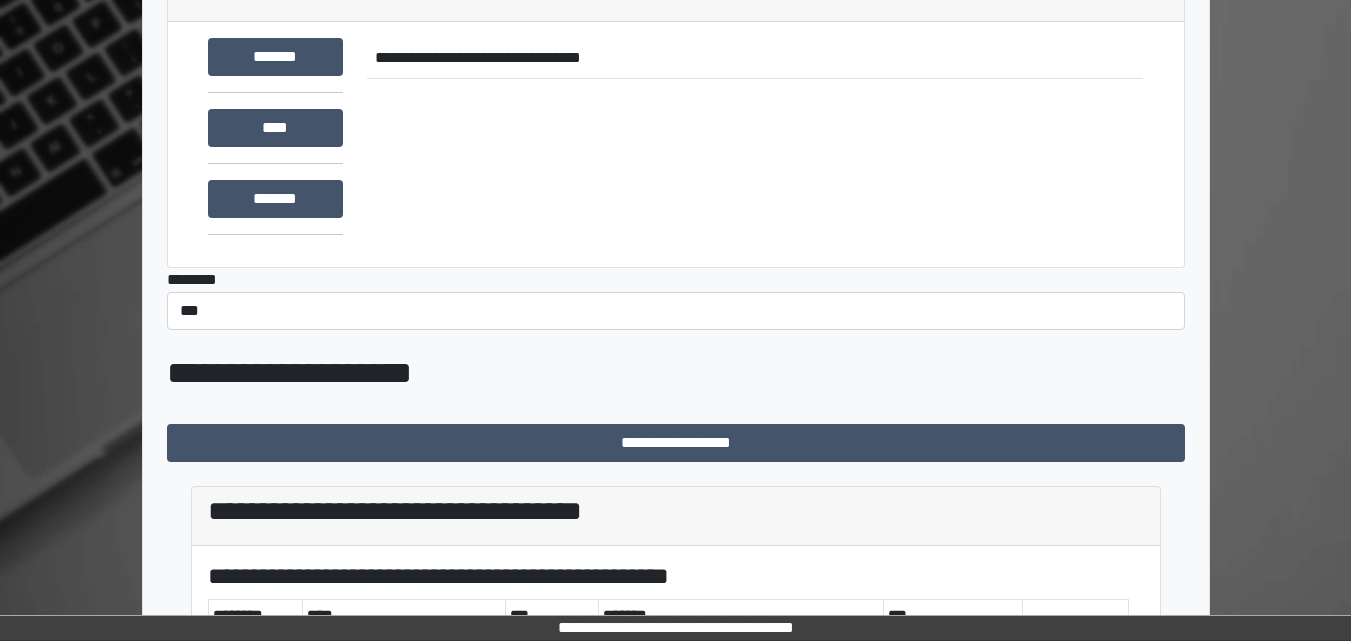 scroll, scrollTop: 391, scrollLeft: 0, axis: vertical 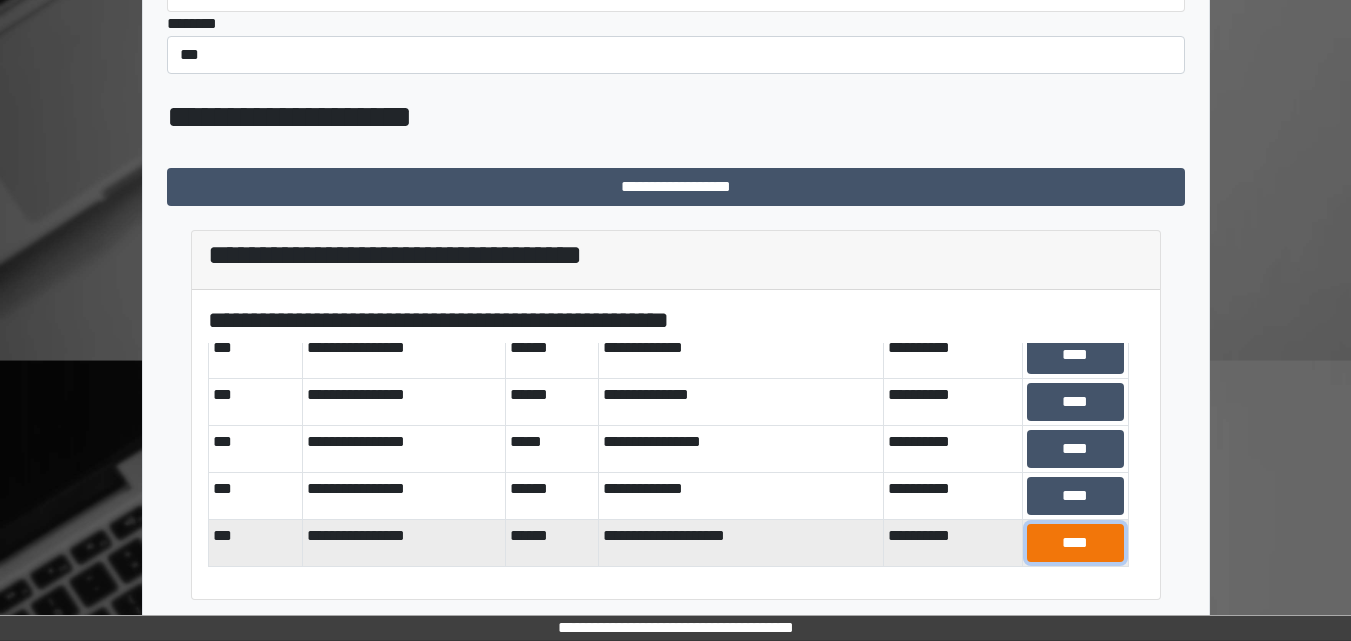 click on "****" at bounding box center [1075, 543] 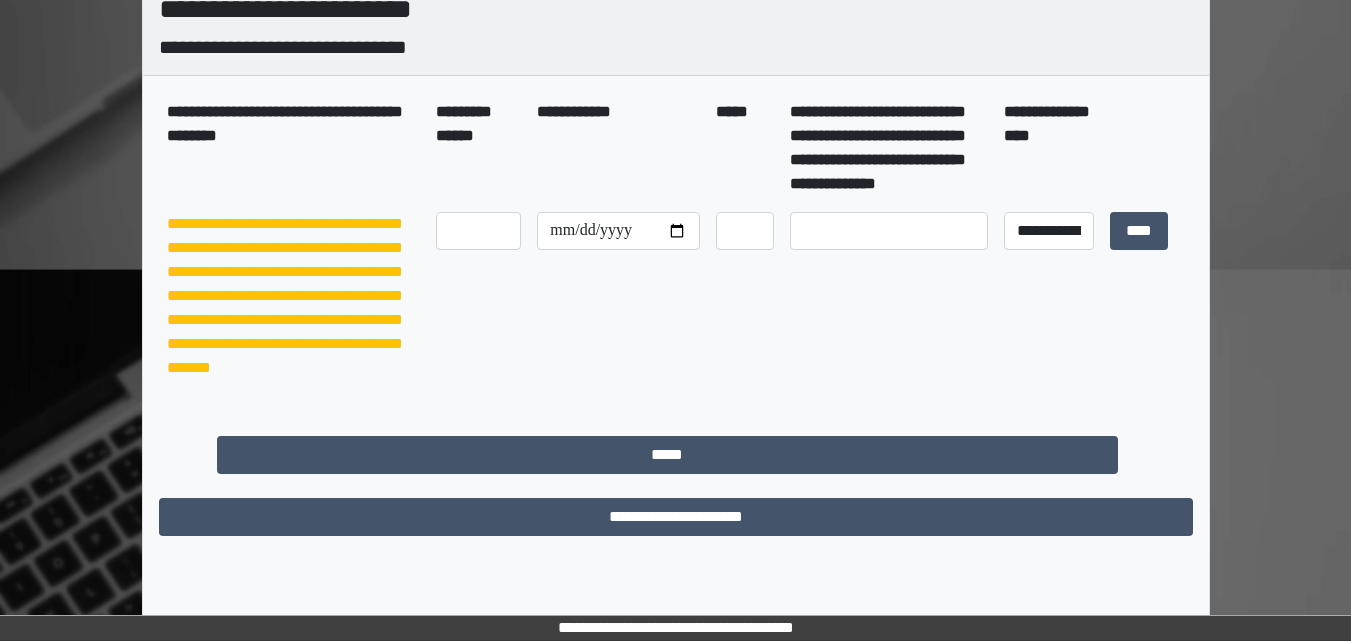 scroll, scrollTop: 0, scrollLeft: 0, axis: both 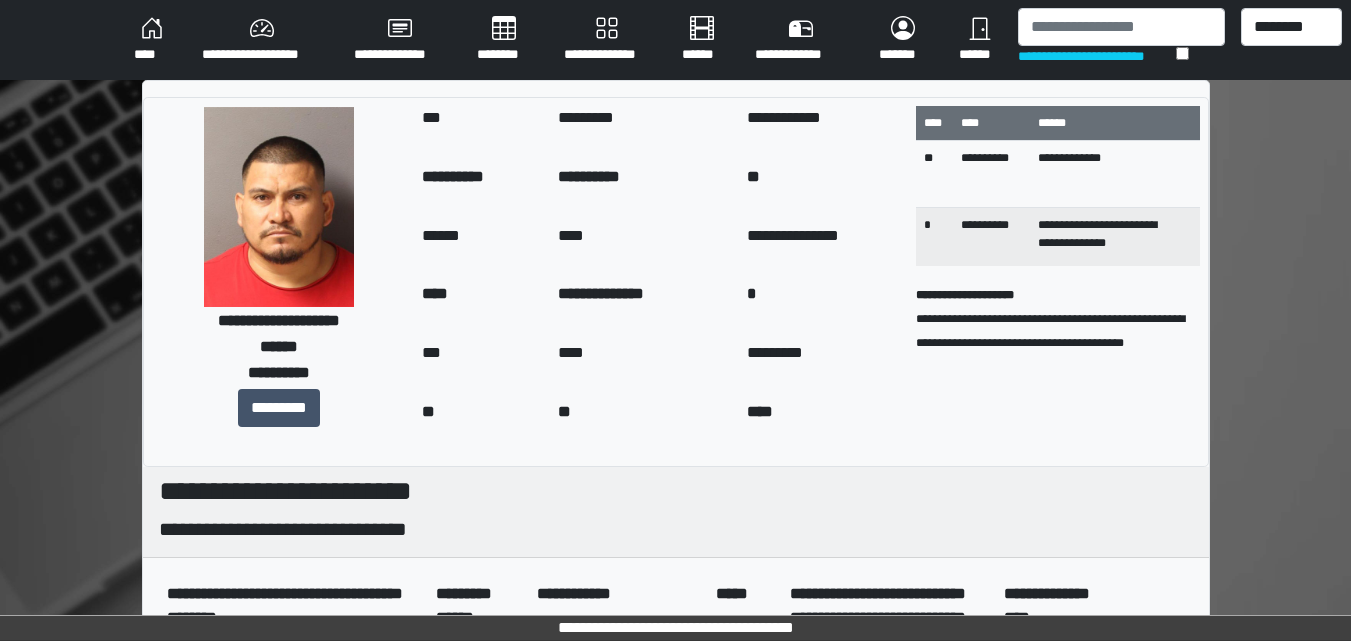 click on "****" at bounding box center [152, 40] 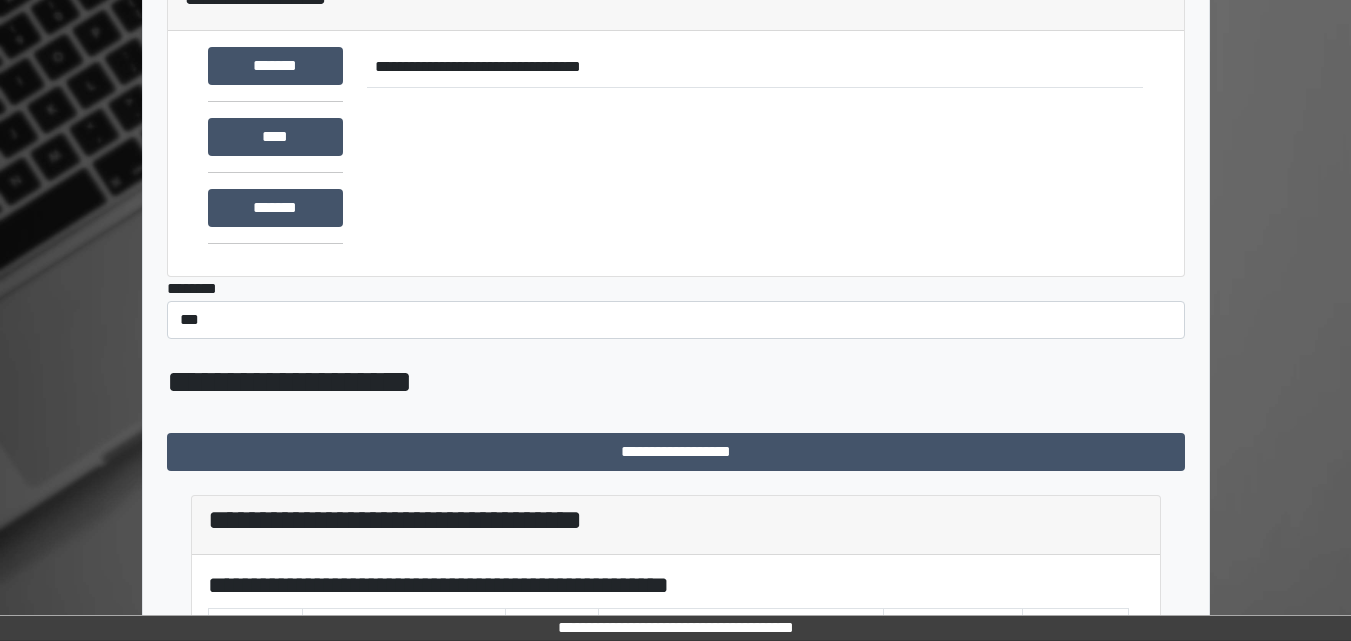 scroll, scrollTop: 391, scrollLeft: 0, axis: vertical 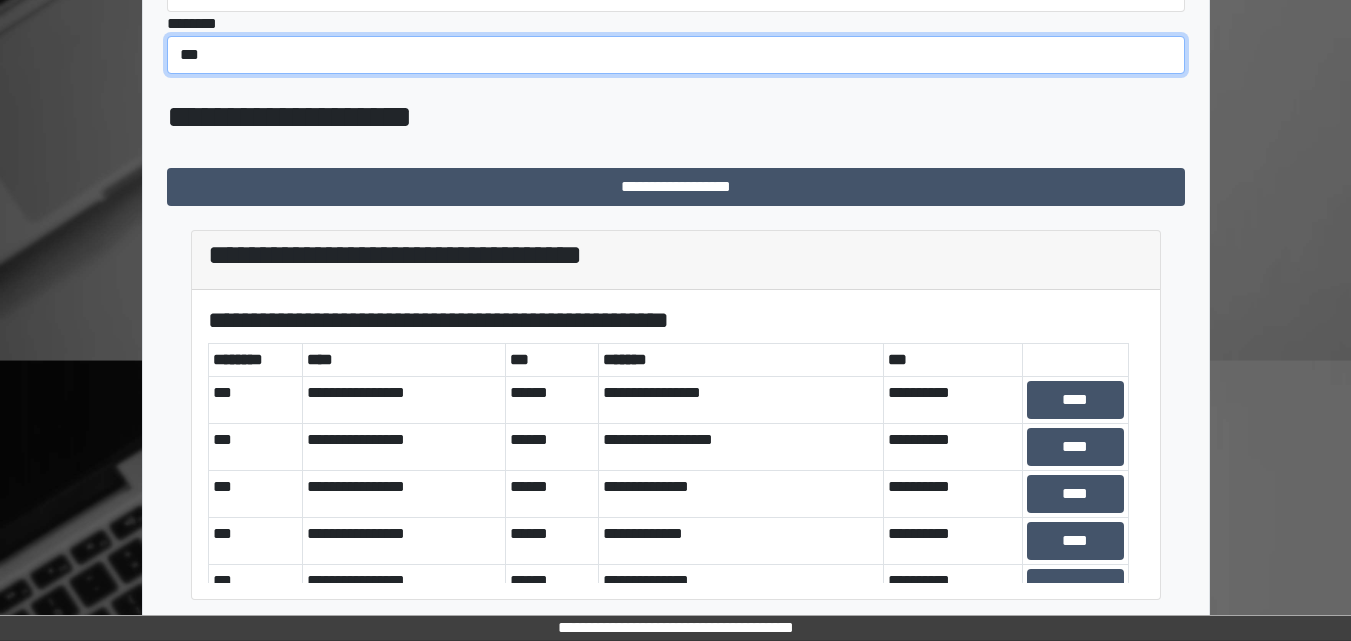 click on "*** *** ******** *** ******** ***** ***" at bounding box center [676, 55] 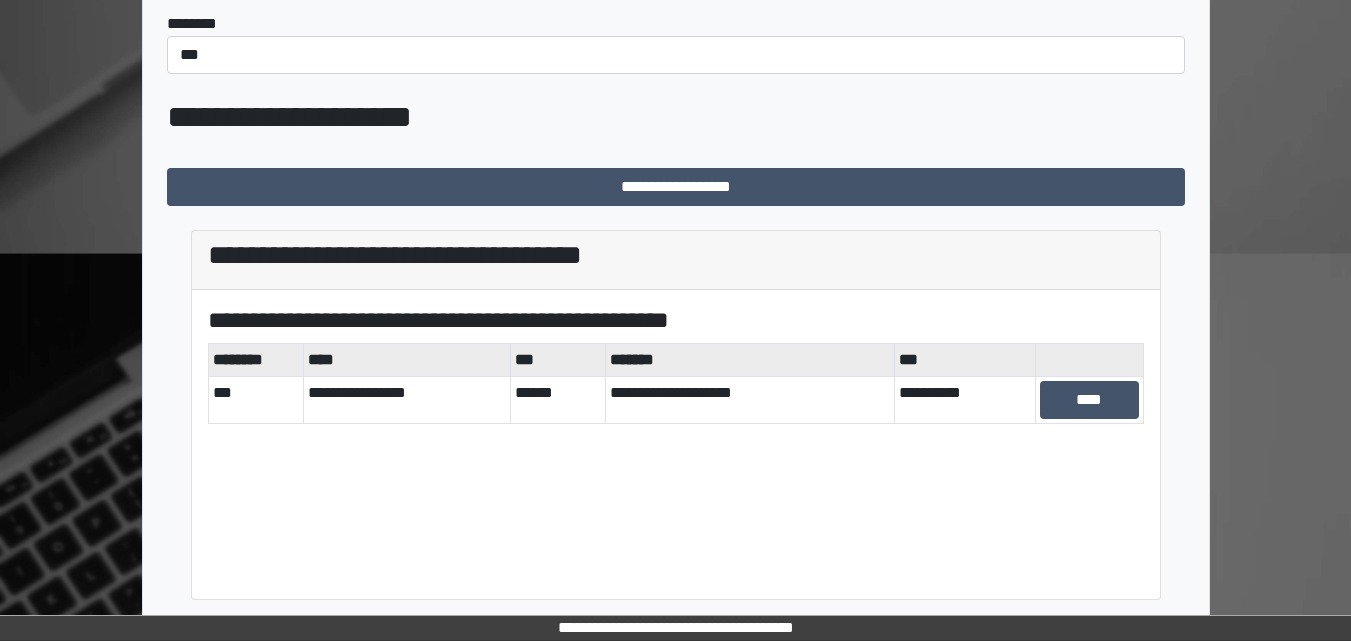 scroll, scrollTop: 0, scrollLeft: 0, axis: both 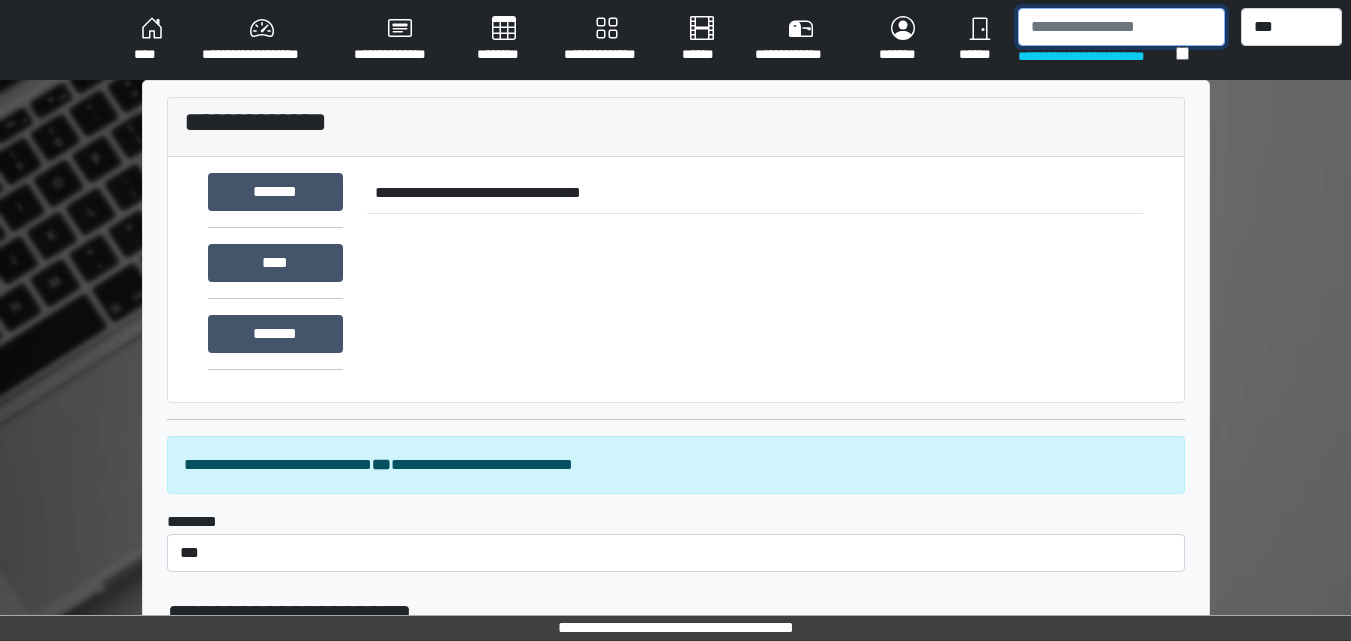 click at bounding box center (1121, 27) 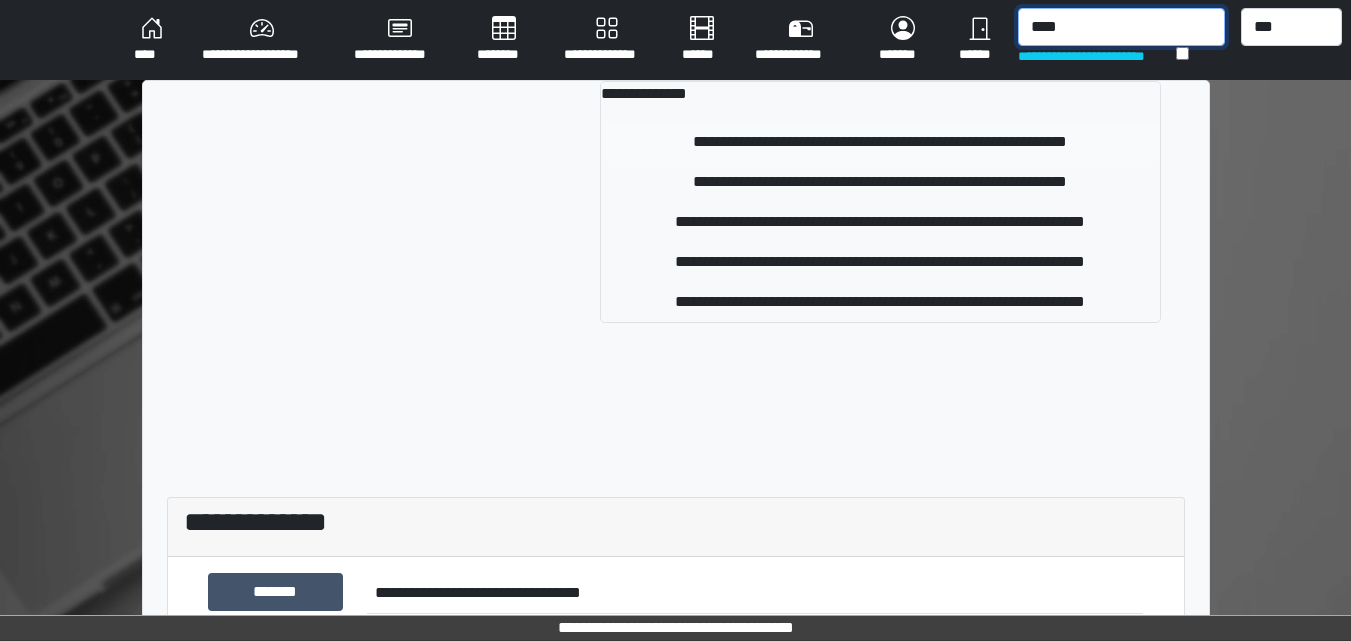 type on "****" 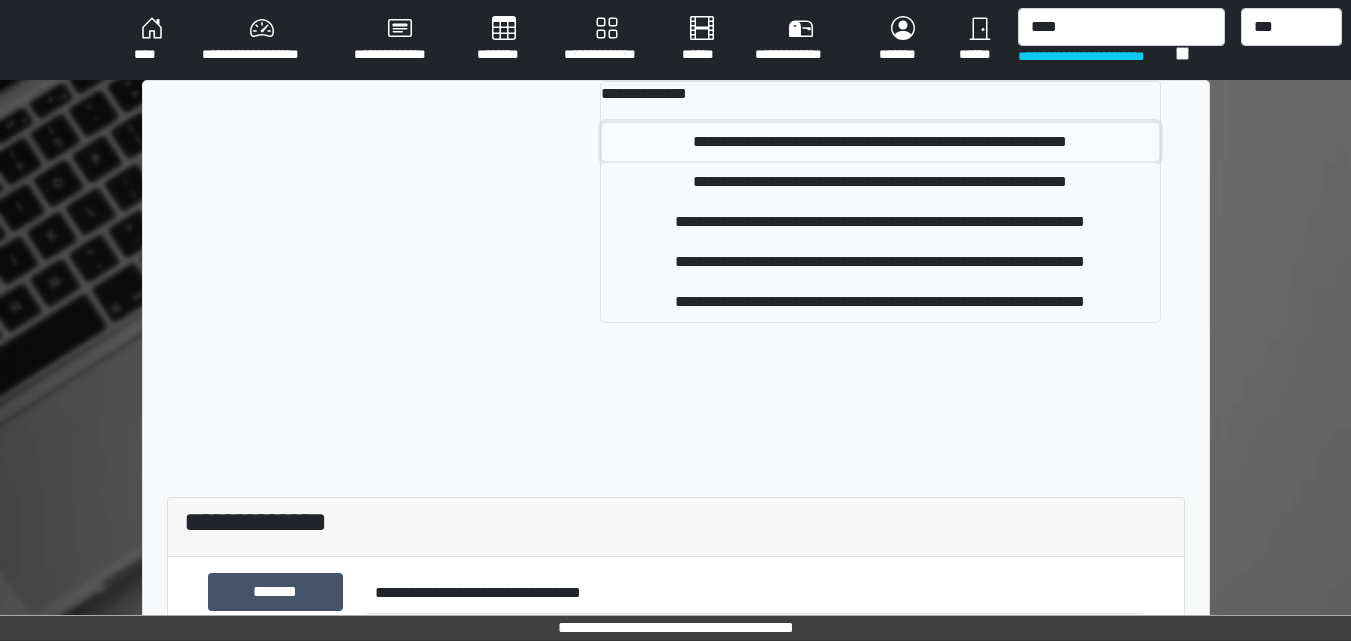click on "**********" at bounding box center (880, 142) 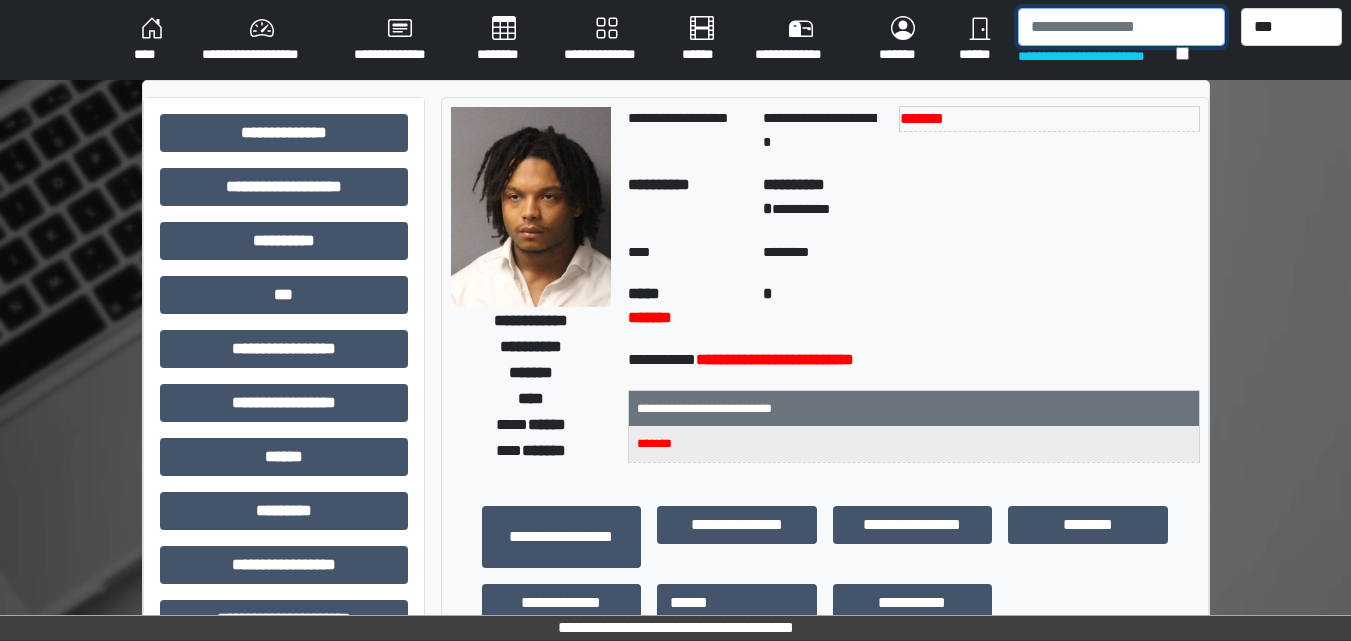 click at bounding box center (1121, 27) 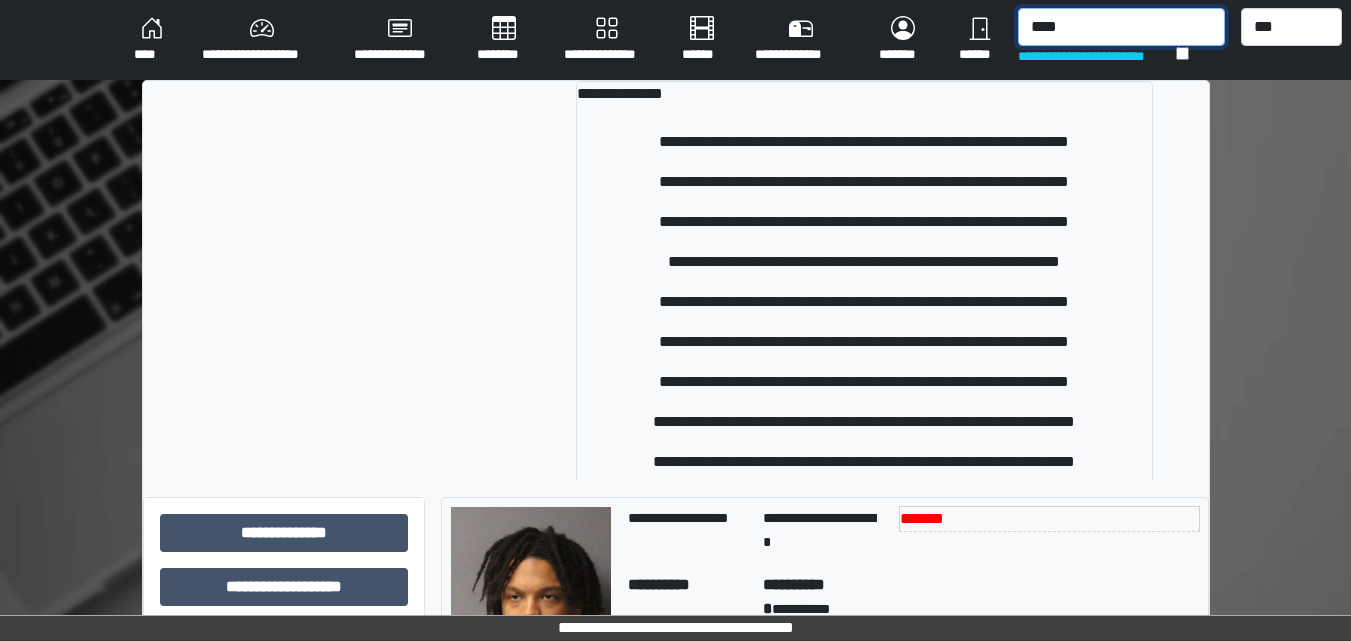 type on "****" 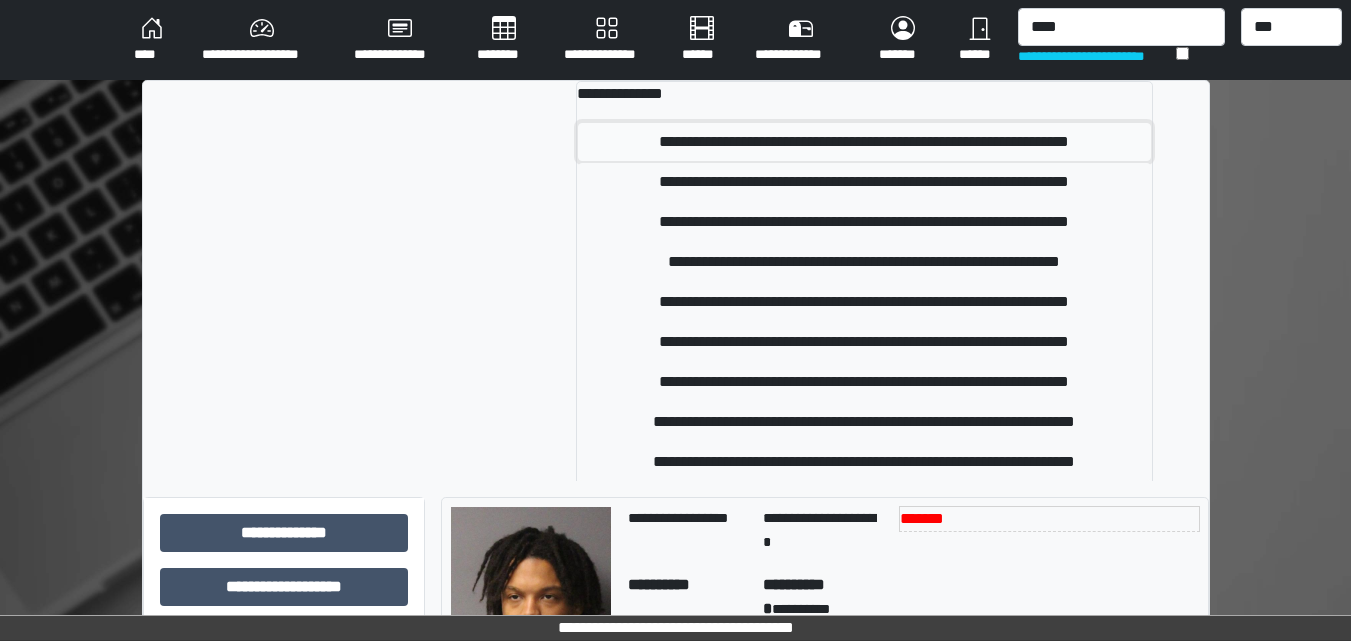 click on "**********" at bounding box center [864, 142] 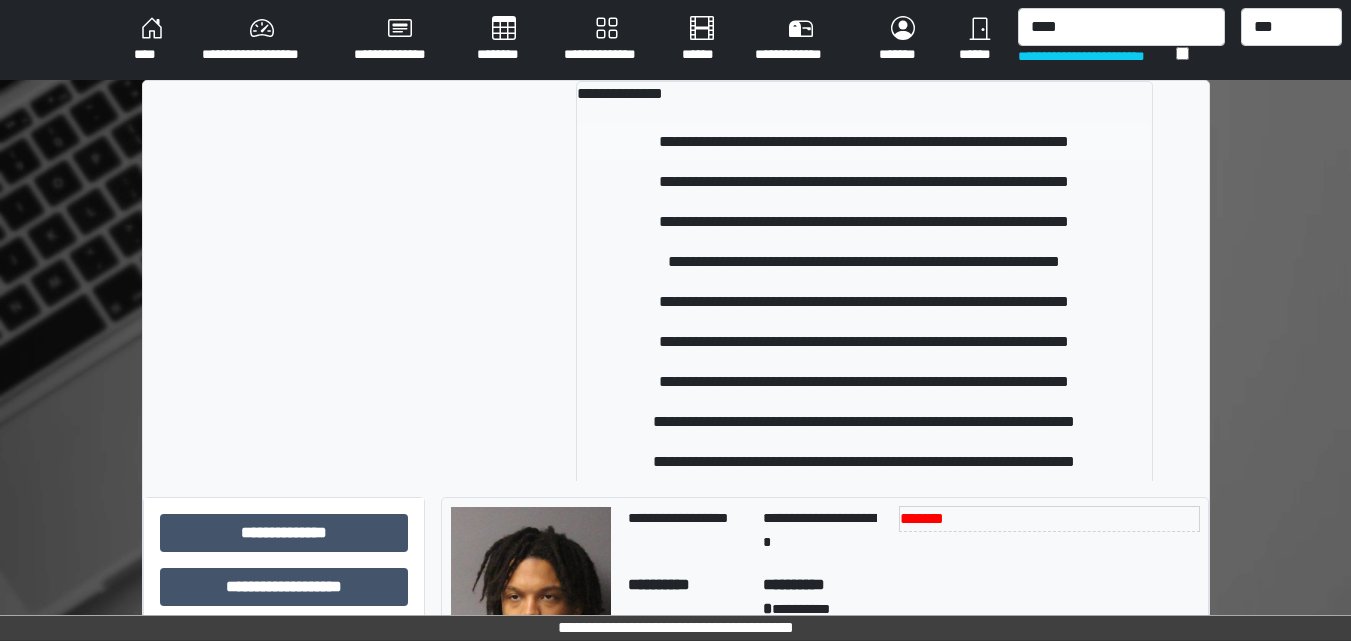 type 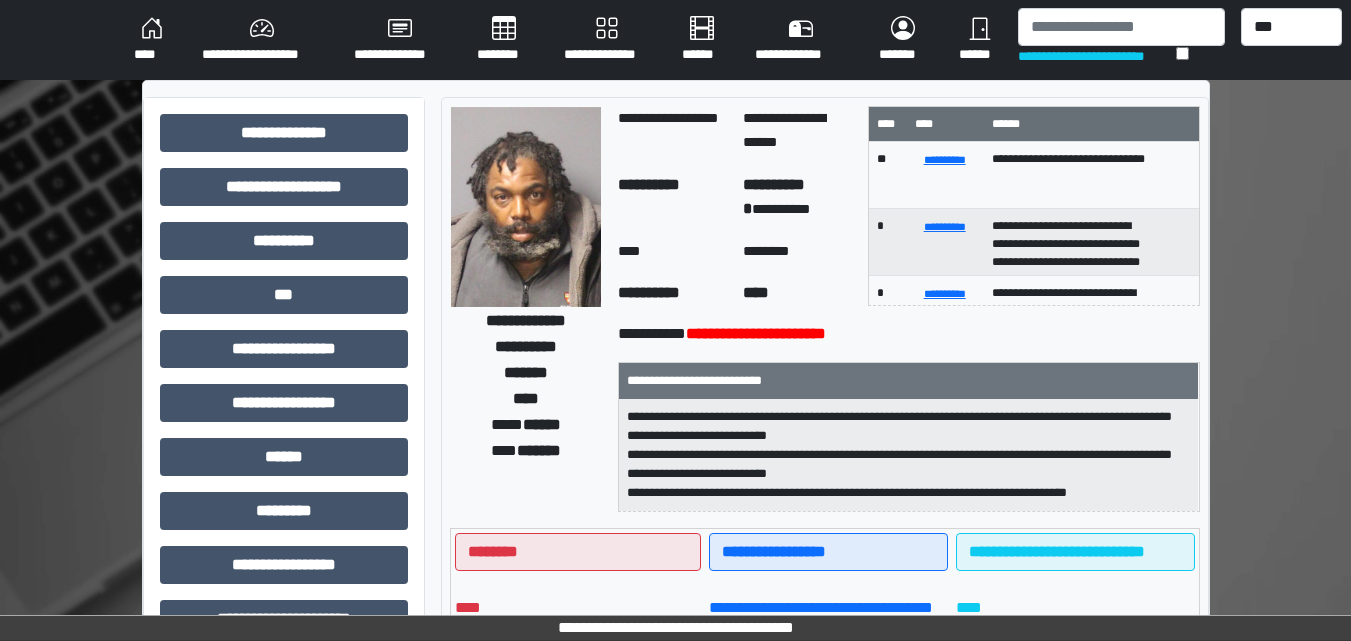 click on "****" at bounding box center (152, 40) 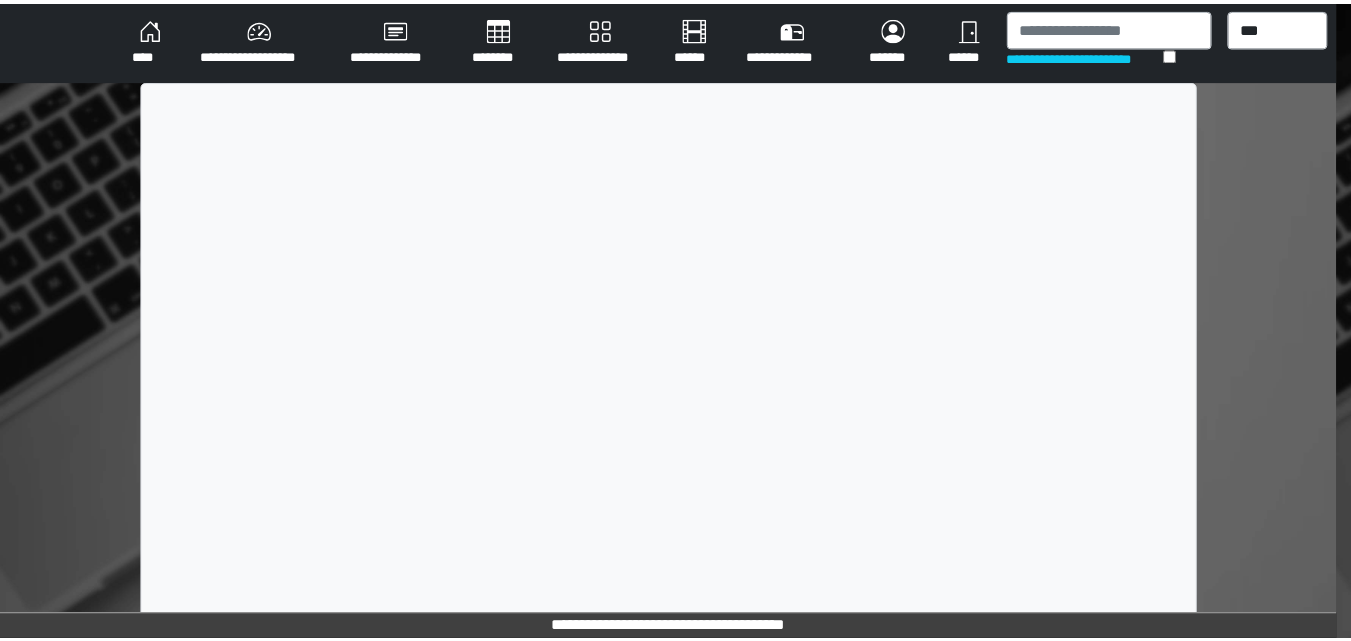 scroll, scrollTop: 0, scrollLeft: 0, axis: both 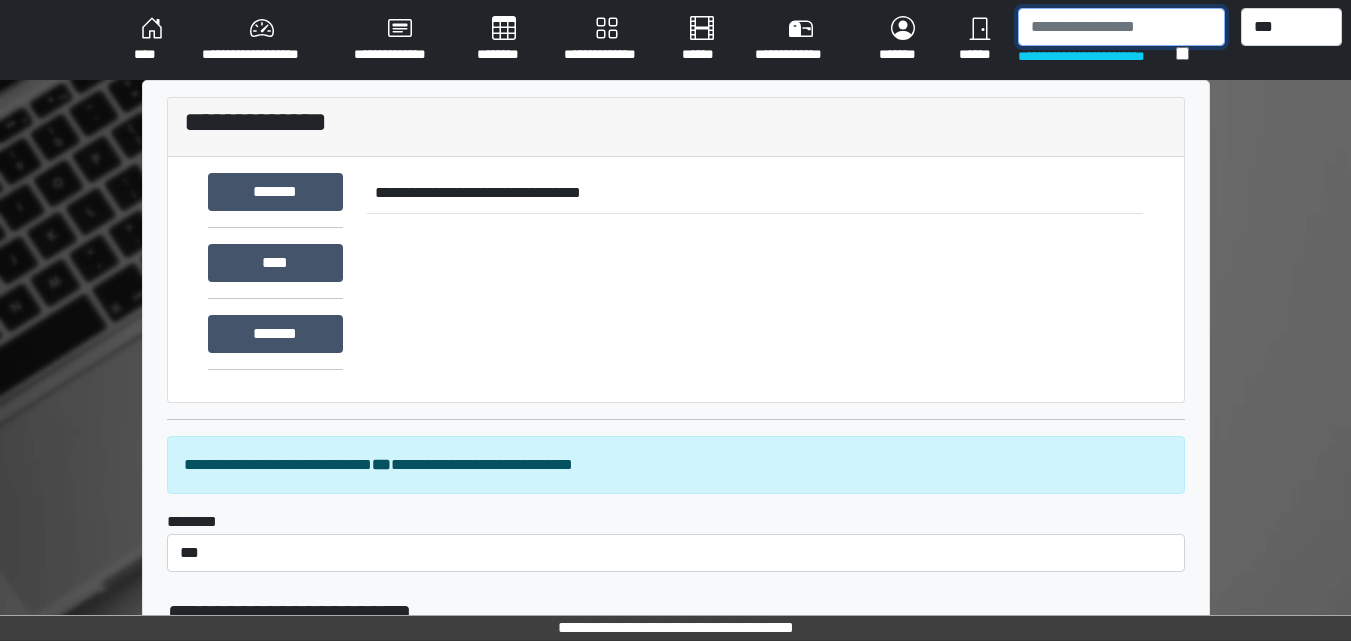 click at bounding box center [1121, 27] 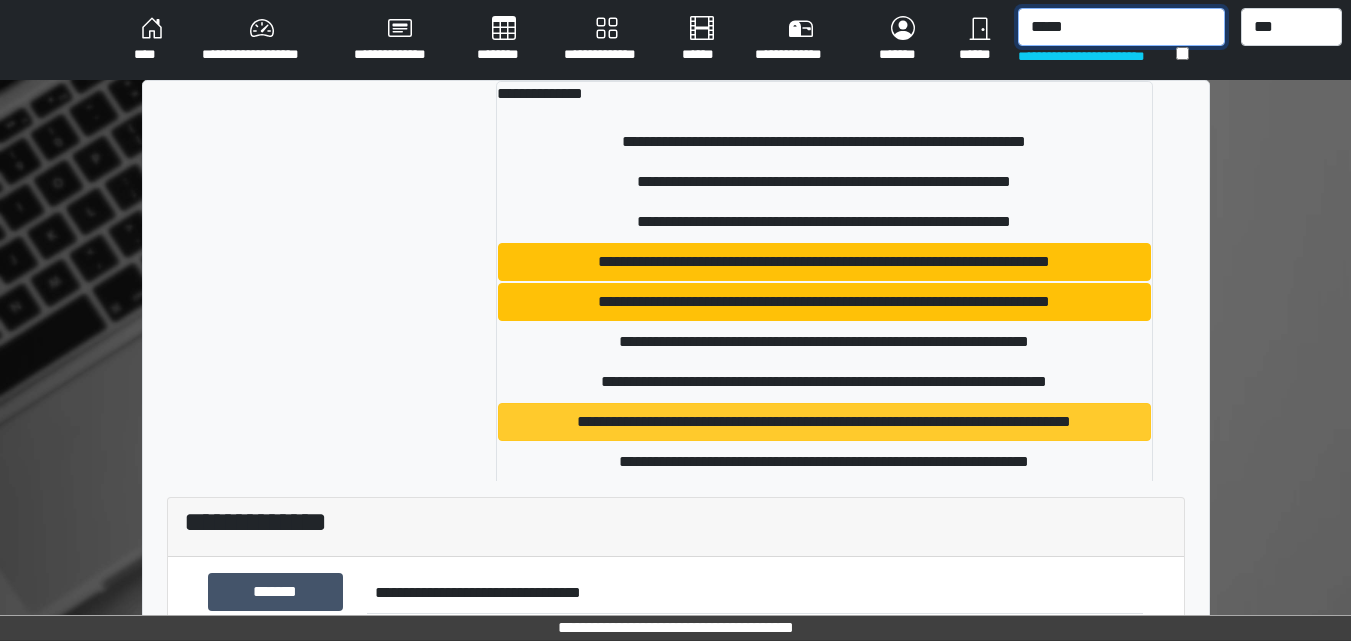type on "*****" 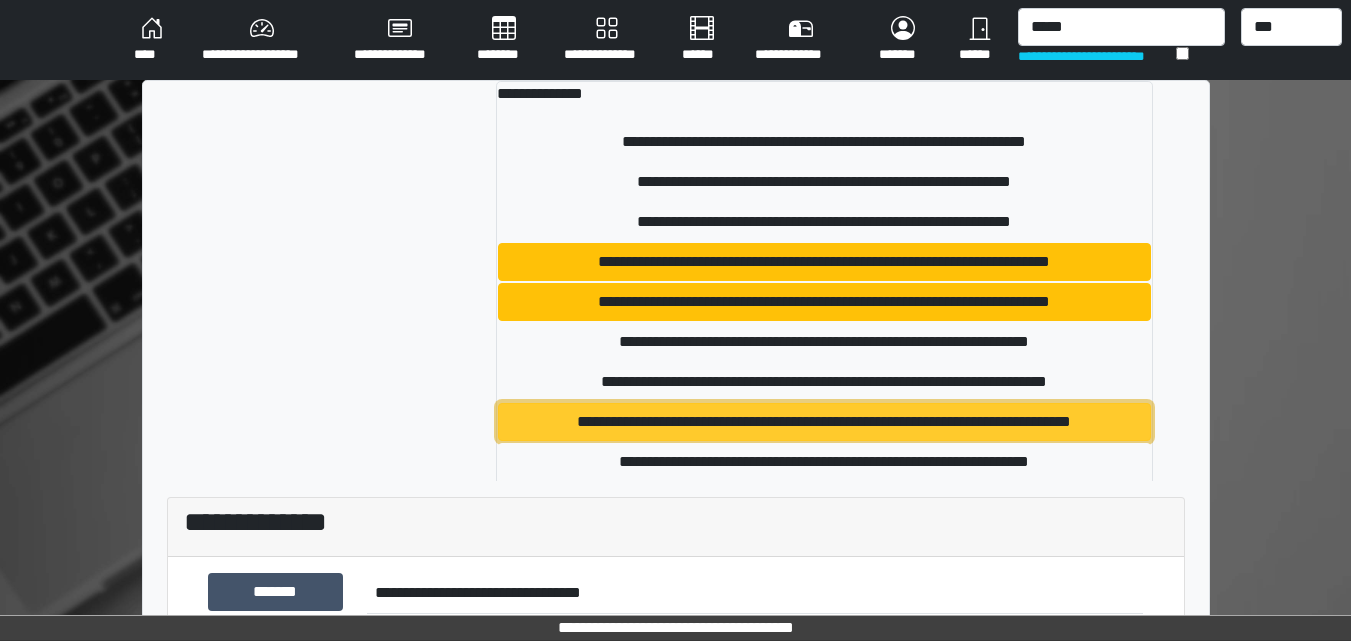 click on "**********" at bounding box center [825, 422] 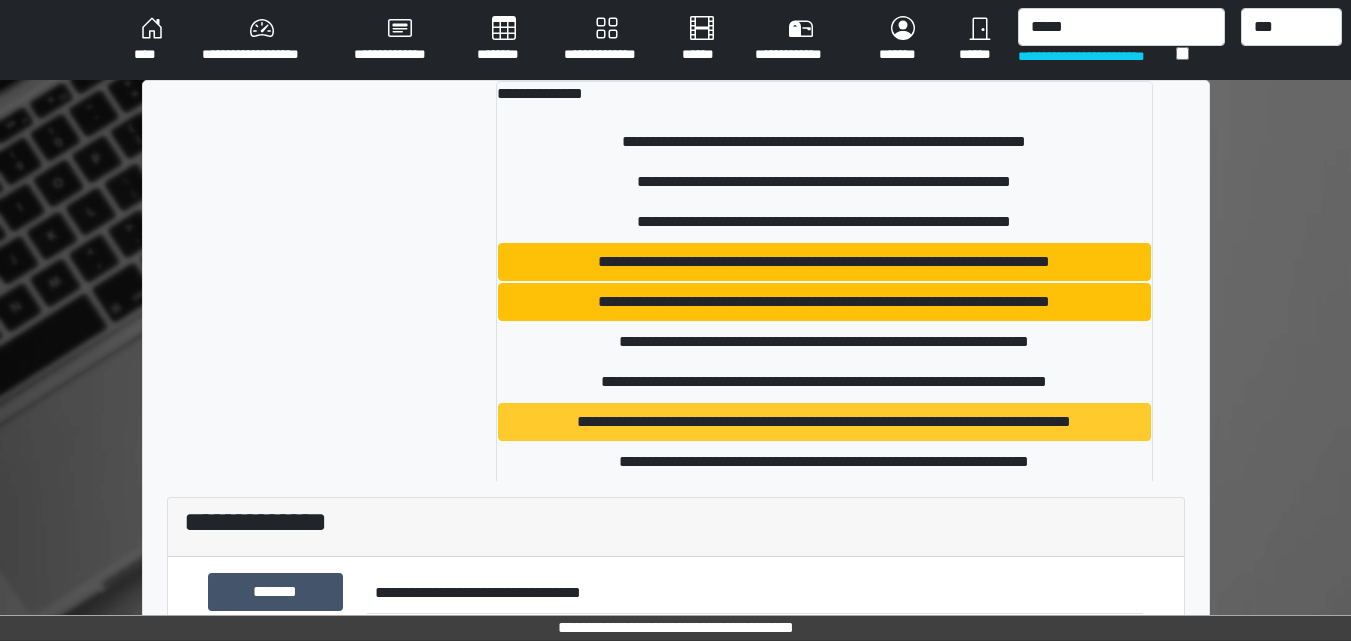 type 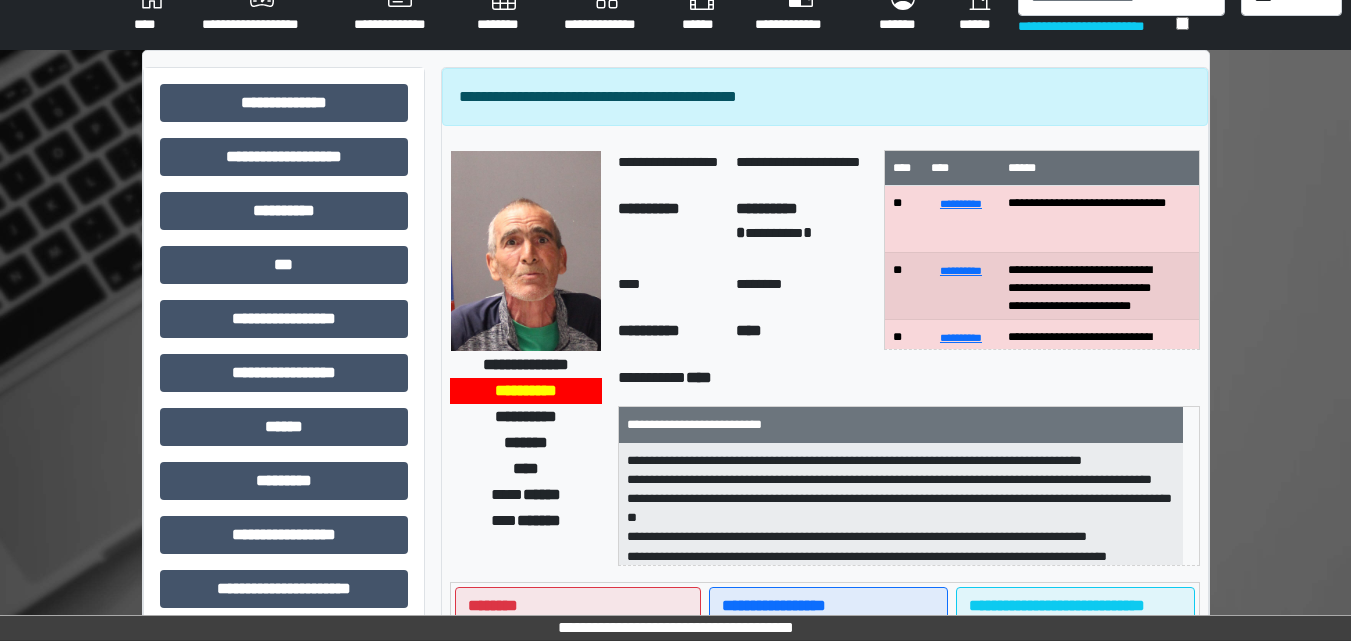 scroll, scrollTop: 0, scrollLeft: 0, axis: both 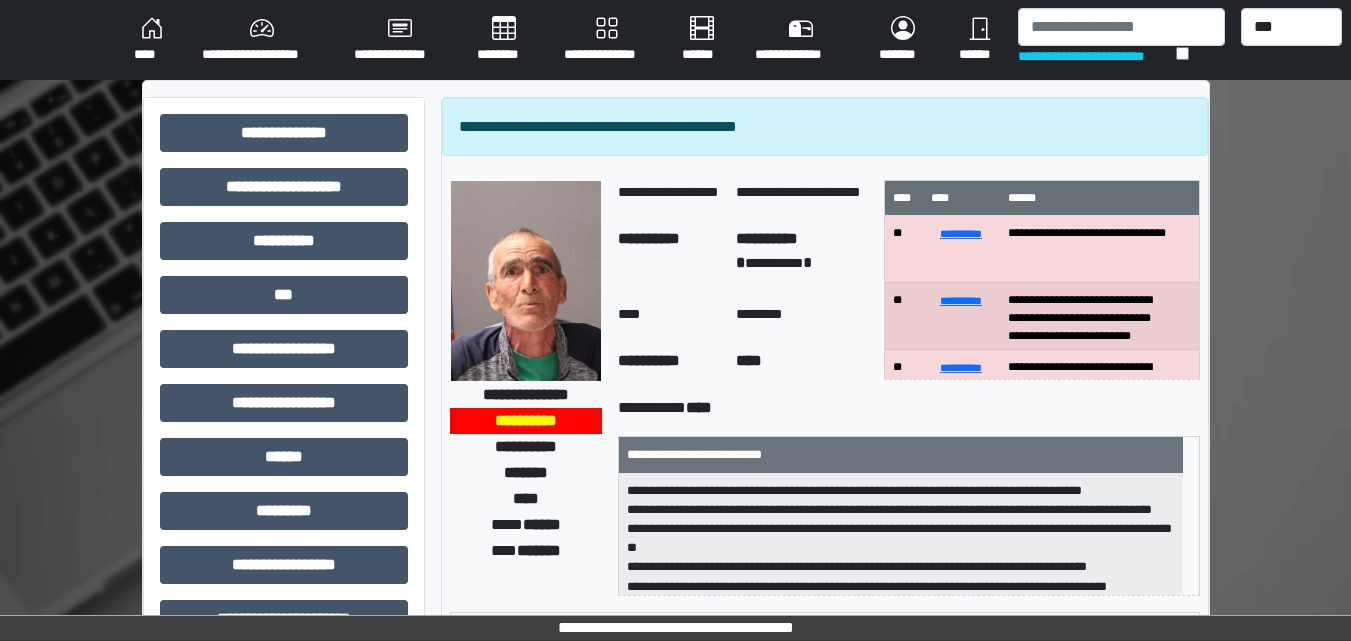 click on "****" at bounding box center (152, 40) 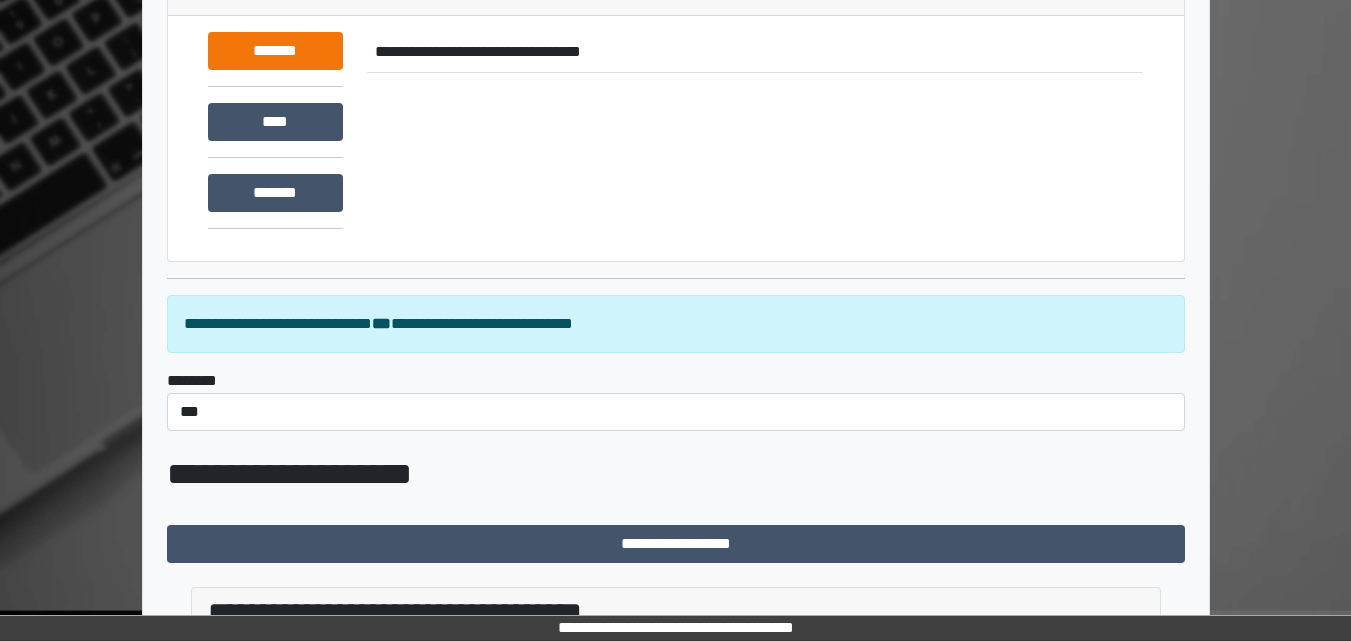 scroll, scrollTop: 0, scrollLeft: 0, axis: both 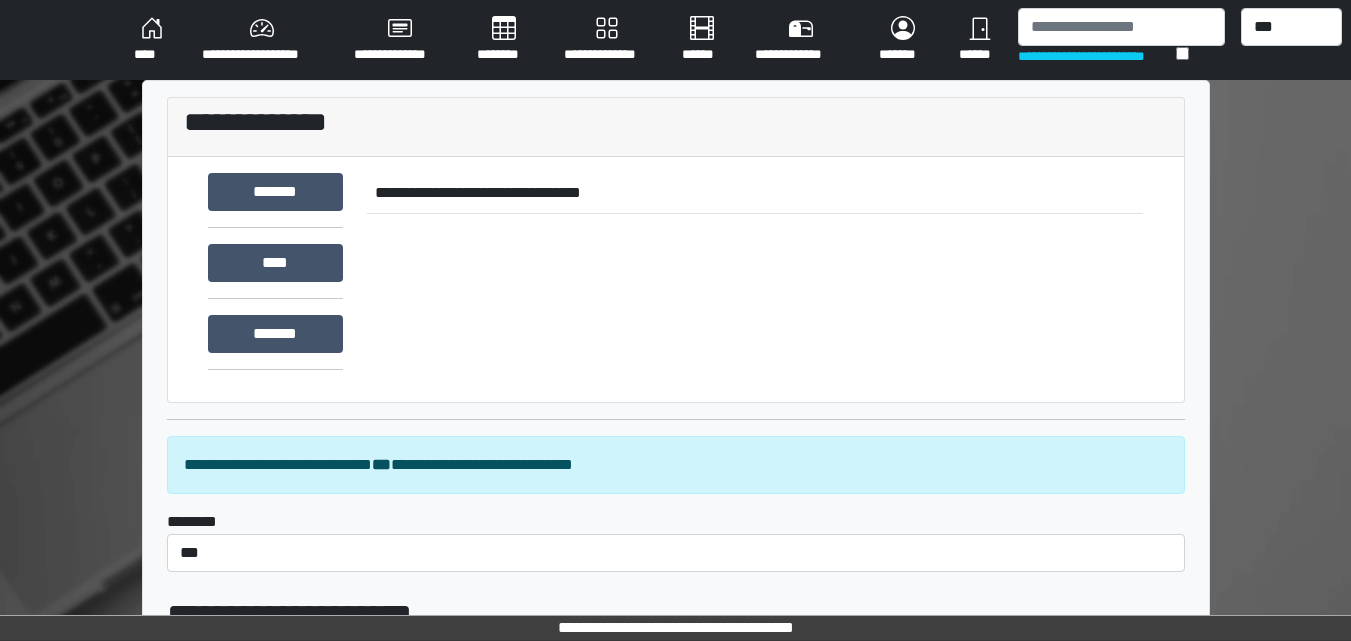 click on "****" at bounding box center (152, 40) 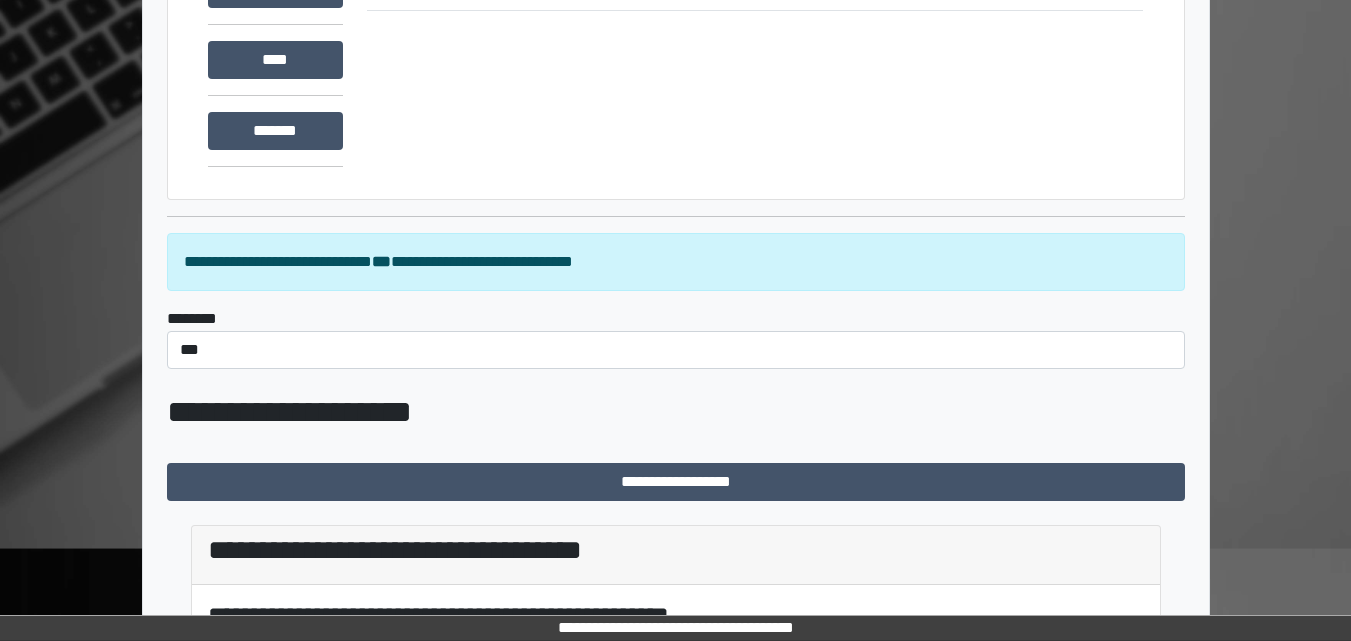 scroll, scrollTop: 0, scrollLeft: 0, axis: both 